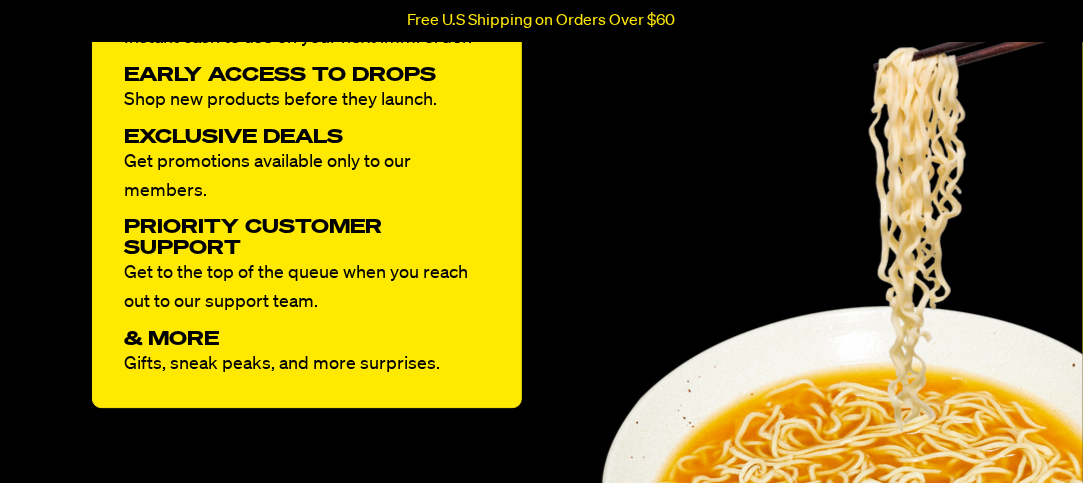 scroll, scrollTop: 1834, scrollLeft: 0, axis: vertical 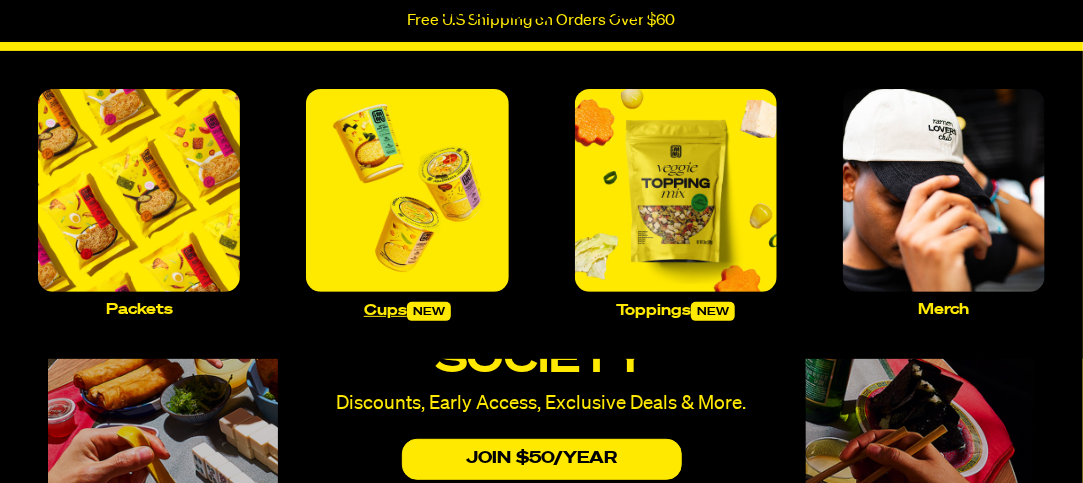 click at bounding box center (407, 190) 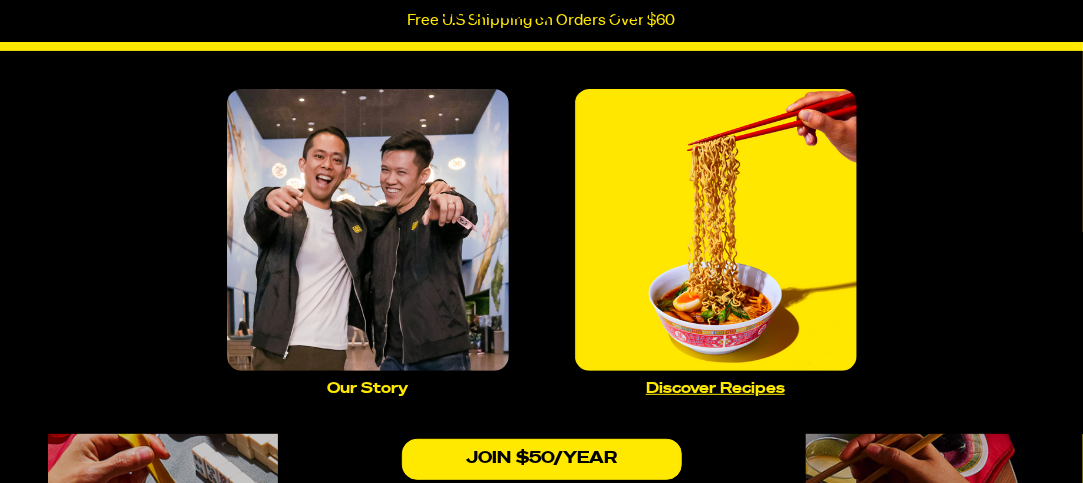 scroll, scrollTop: 64, scrollLeft: 0, axis: vertical 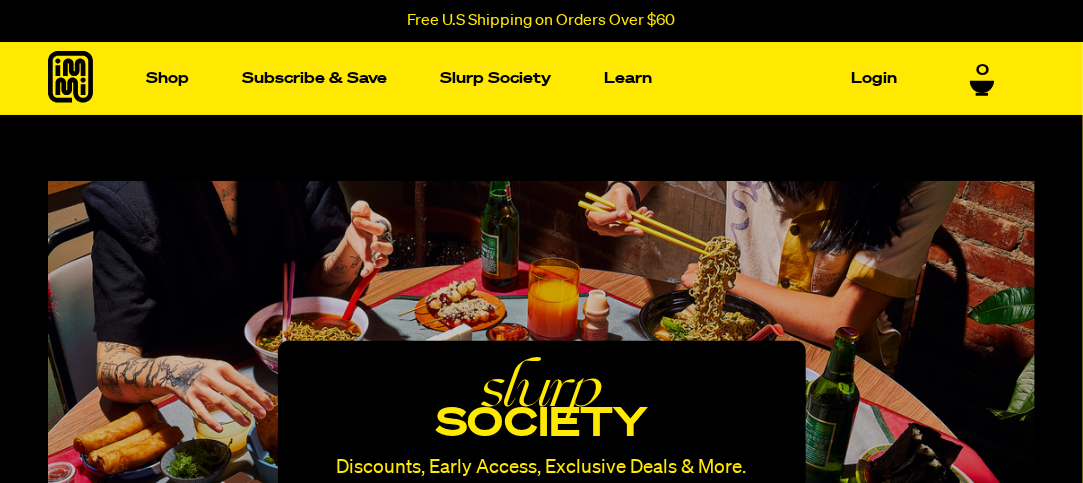 click 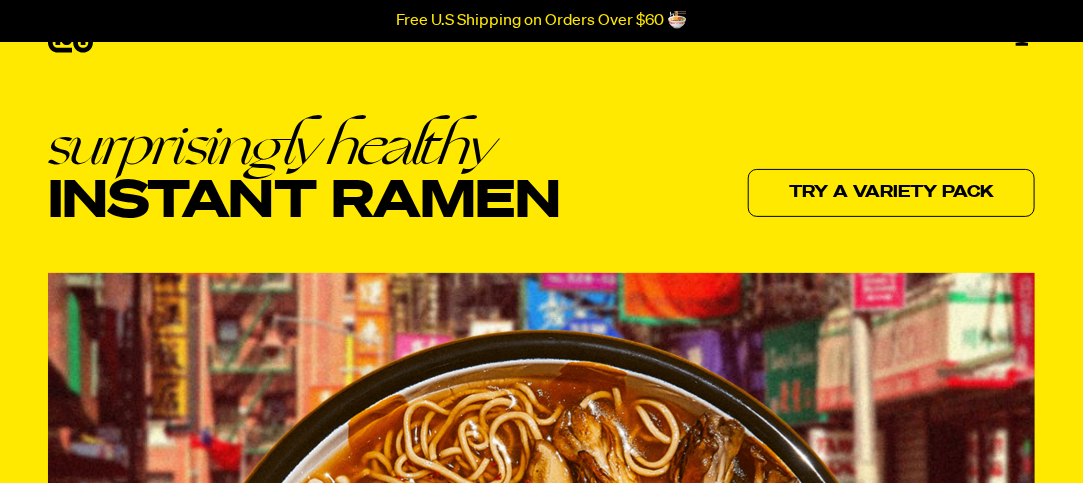 scroll, scrollTop: 0, scrollLeft: 0, axis: both 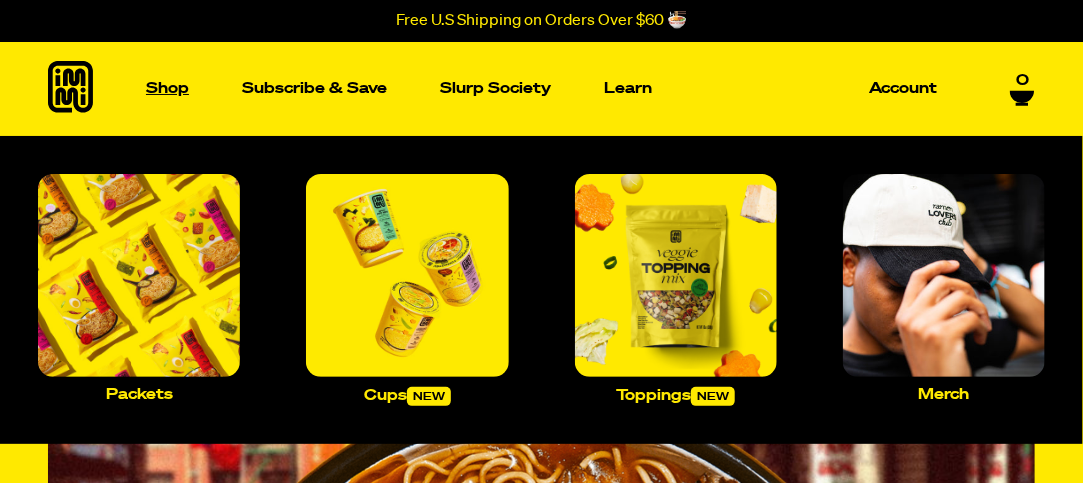 click on "Shop" at bounding box center (167, 88) 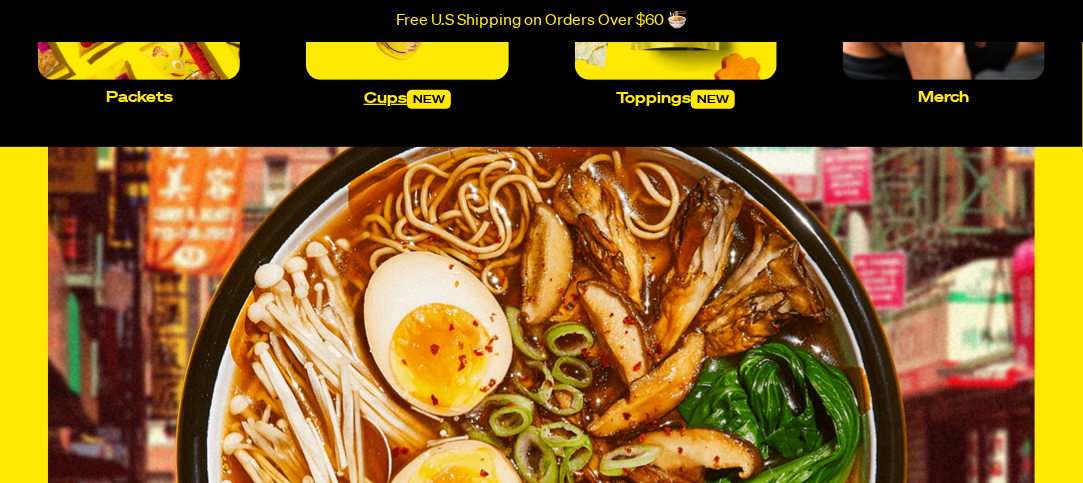 scroll, scrollTop: 0, scrollLeft: 0, axis: both 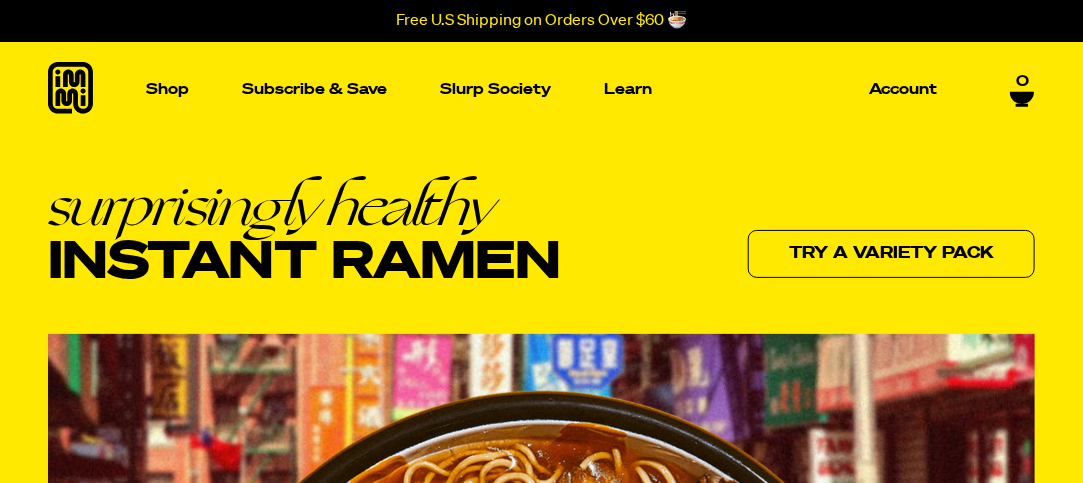 click on "Shop
Packets
Cups  new
Toppings  new
Merch
Subscribe & Save
Slurp Society
Learn
Our Story
Discover Recipes
Account
Search
0" at bounding box center (541, 89) 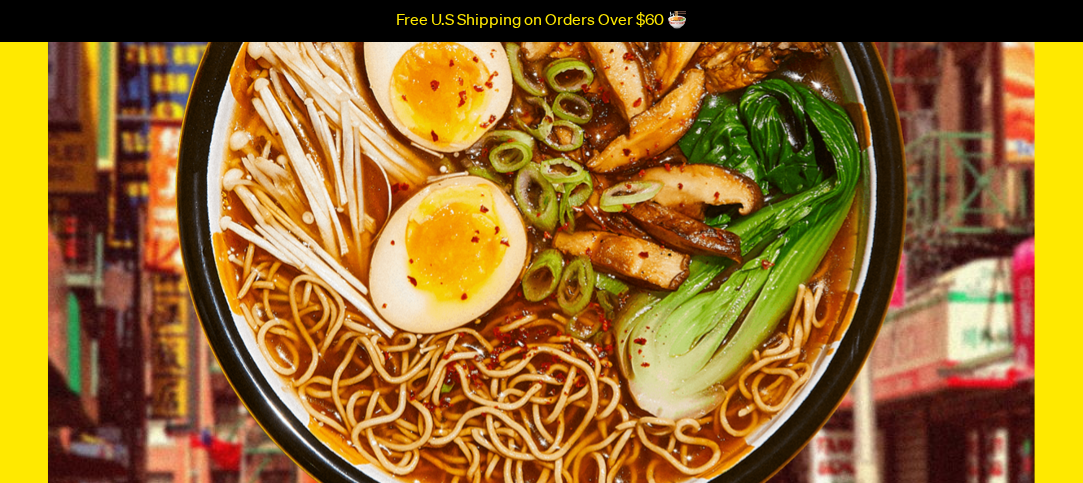scroll, scrollTop: 0, scrollLeft: 0, axis: both 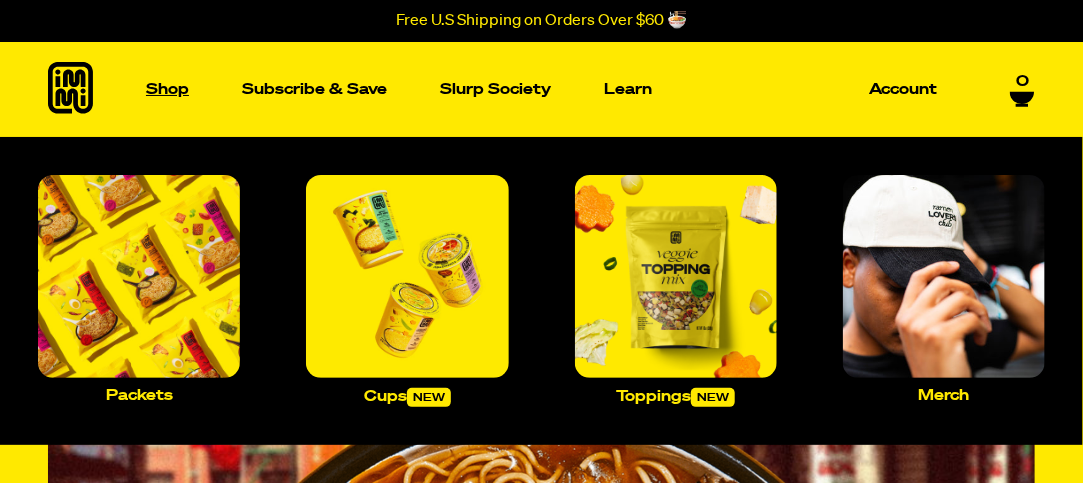 click on "Shop" at bounding box center (167, 89) 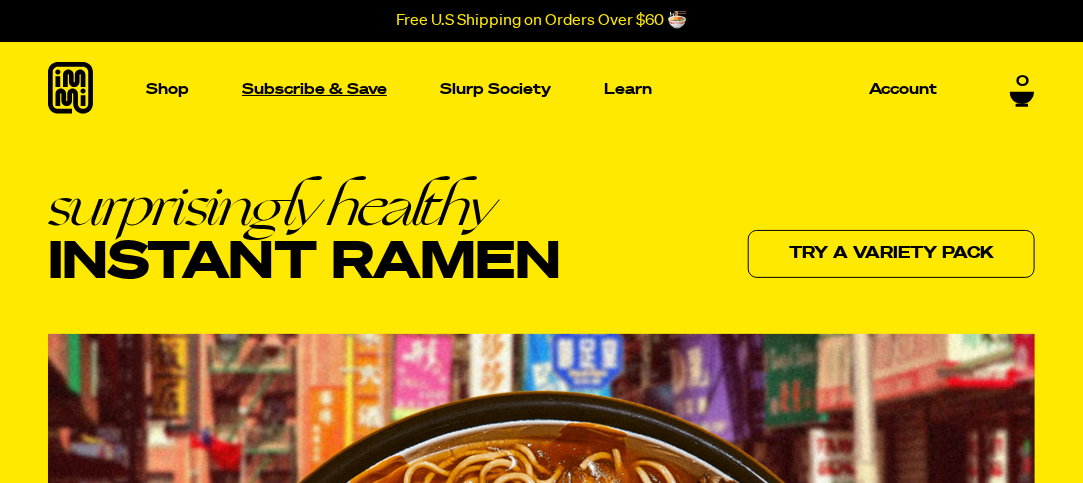 click on "Subscribe & Save" at bounding box center (314, 89) 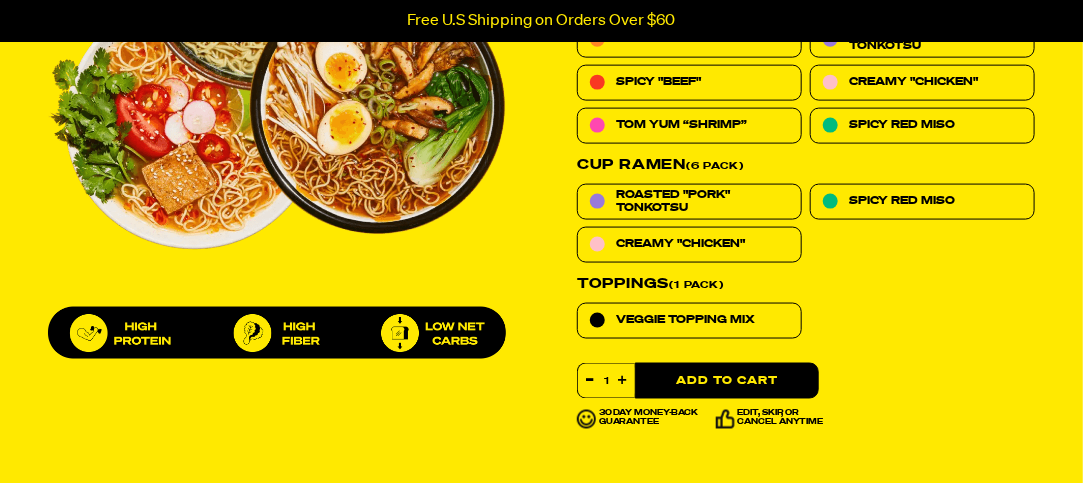 scroll, scrollTop: 872, scrollLeft: 0, axis: vertical 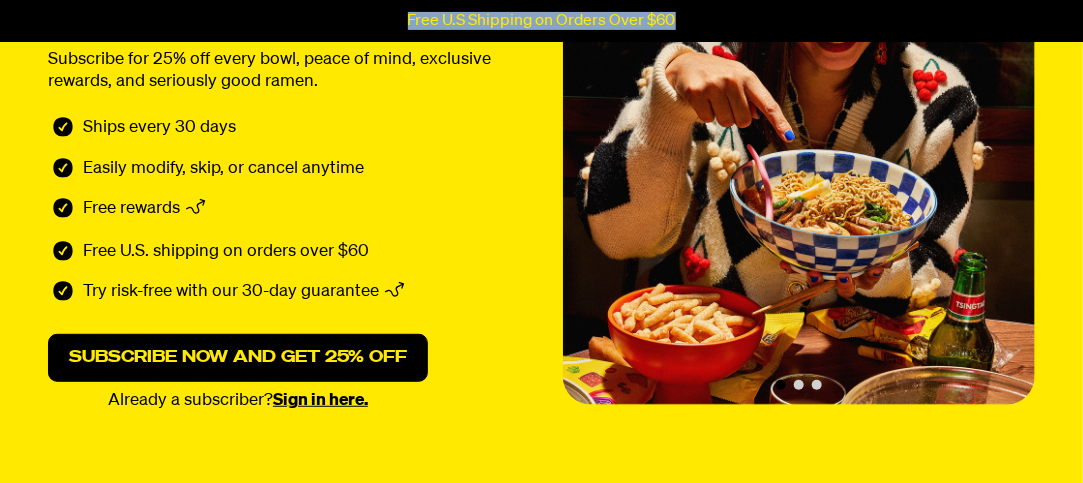 drag, startPoint x: 687, startPoint y: 22, endPoint x: 406, endPoint y: 18, distance: 281.02847 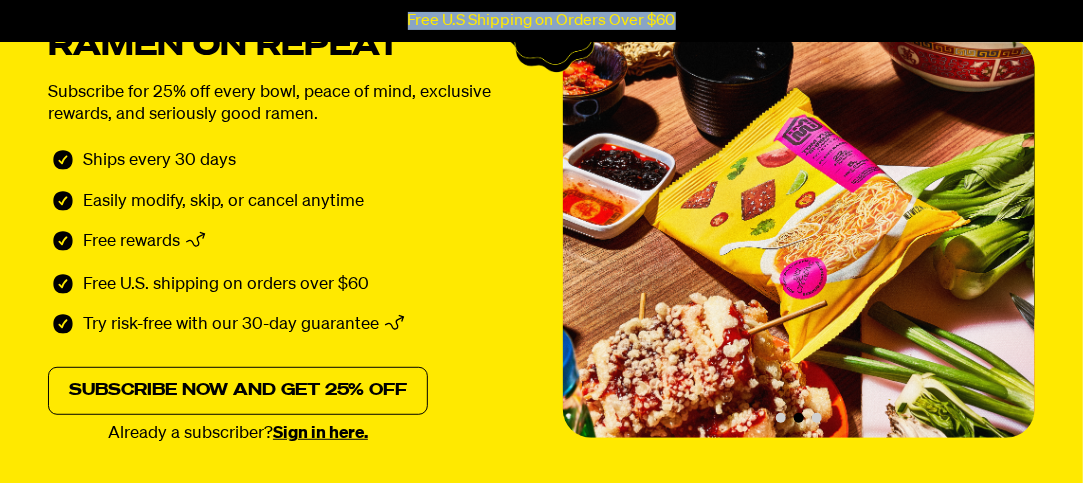 scroll, scrollTop: 109, scrollLeft: 0, axis: vertical 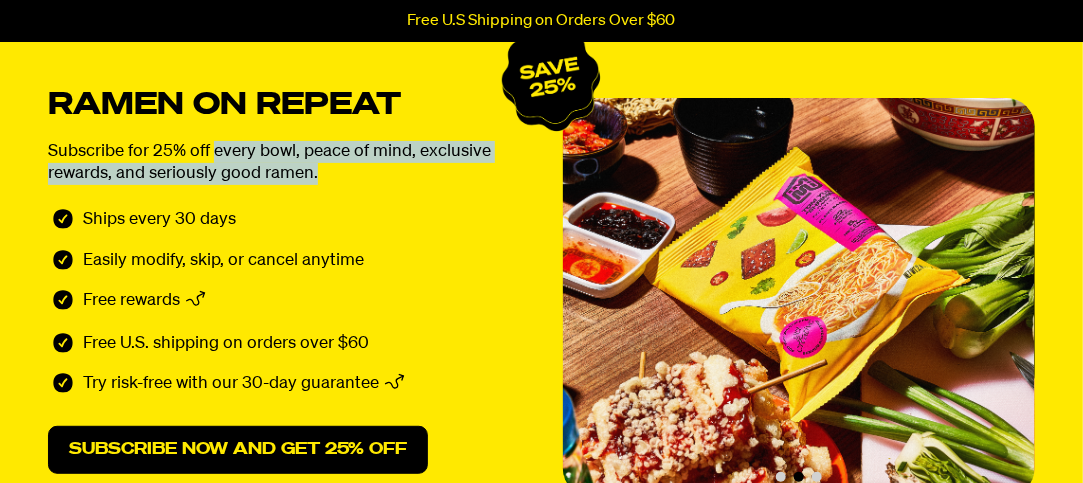 drag, startPoint x: 323, startPoint y: 179, endPoint x: 214, endPoint y: 164, distance: 110.02727 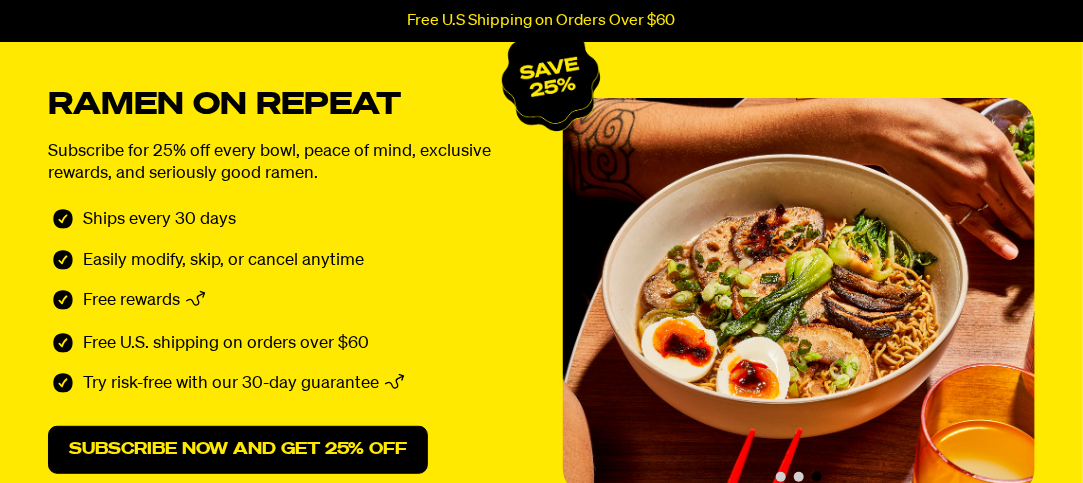 click on "Subscribe for 25% off every bowl, peace of mind, exclusive rewards, and seriously good ramen." at bounding box center (284, 163) 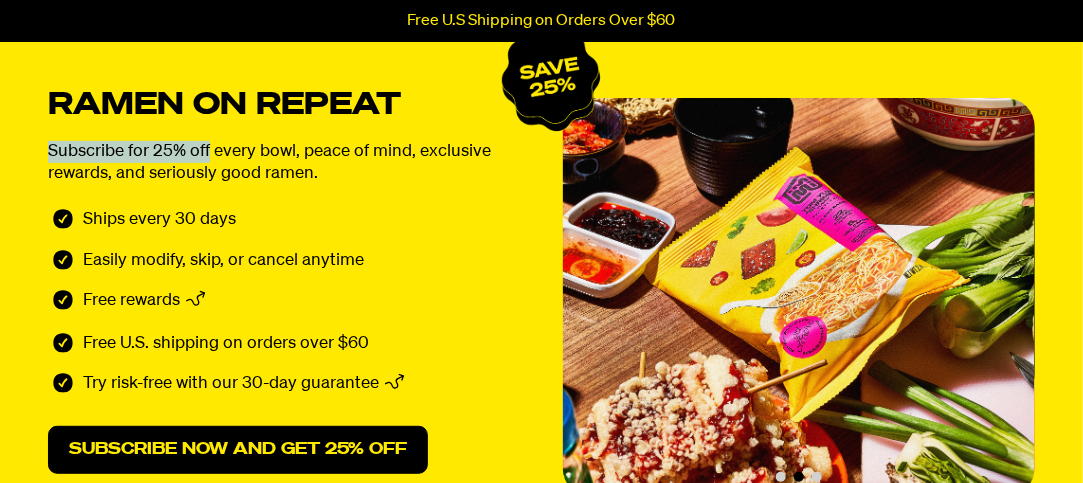 drag, startPoint x: 51, startPoint y: 153, endPoint x: 207, endPoint y: 147, distance: 156.11534 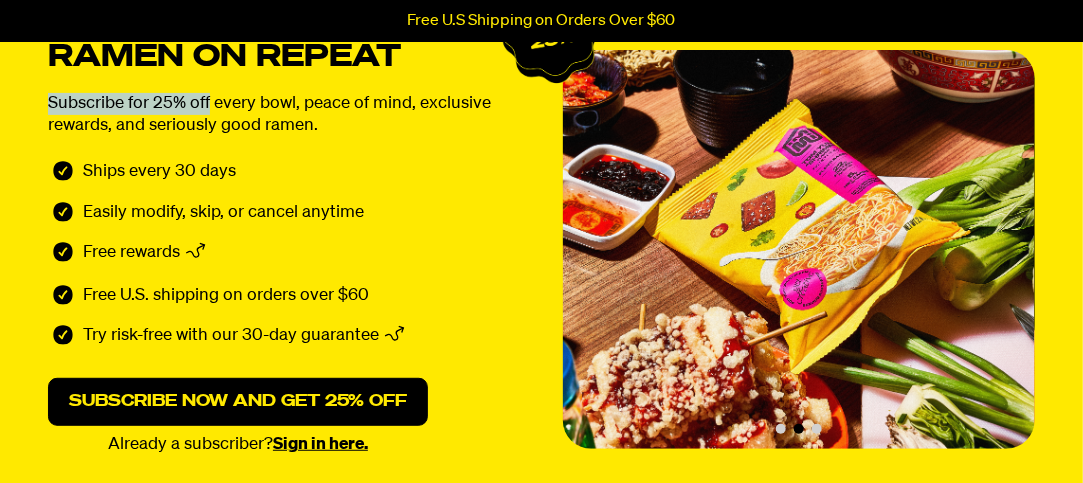 scroll, scrollTop: 0, scrollLeft: 0, axis: both 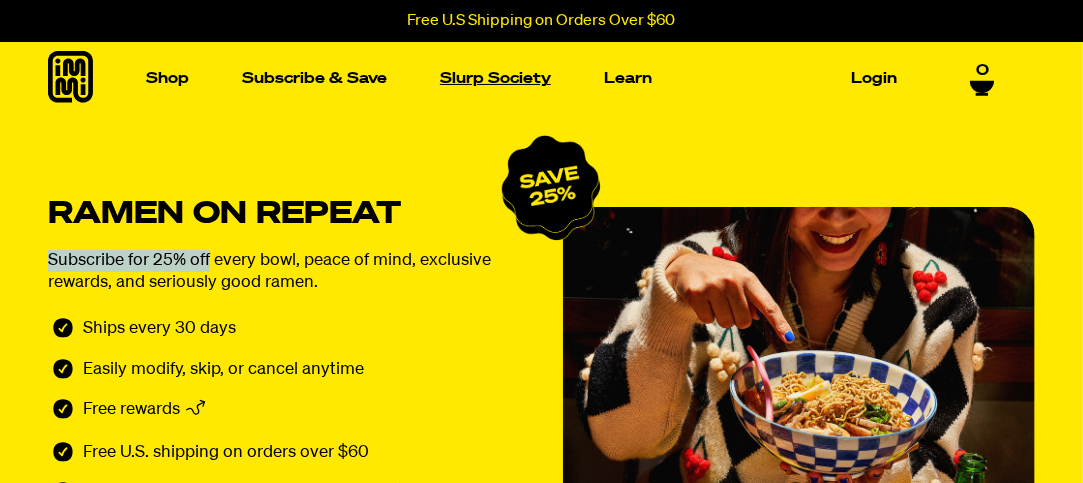 click on "Slurp Society" at bounding box center (495, 78) 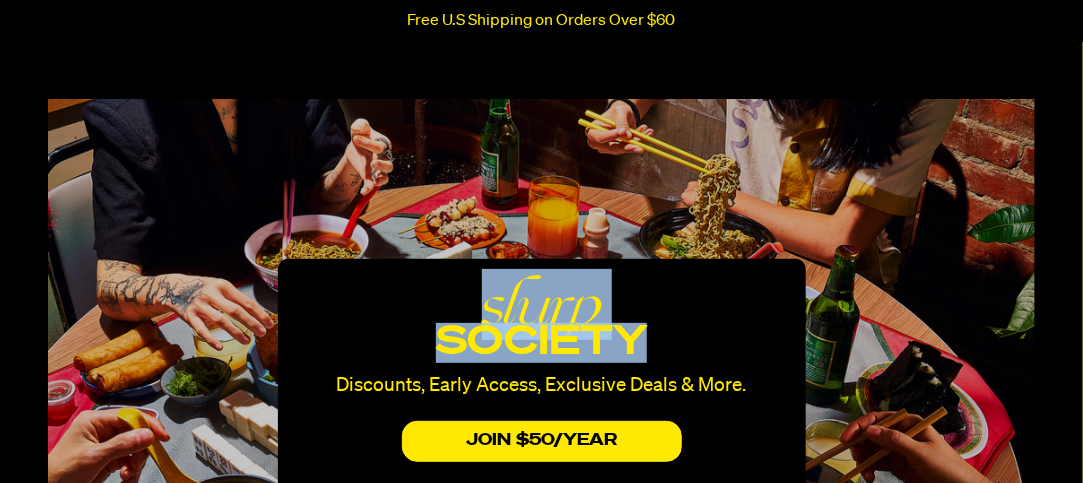 scroll, scrollTop: 153, scrollLeft: 0, axis: vertical 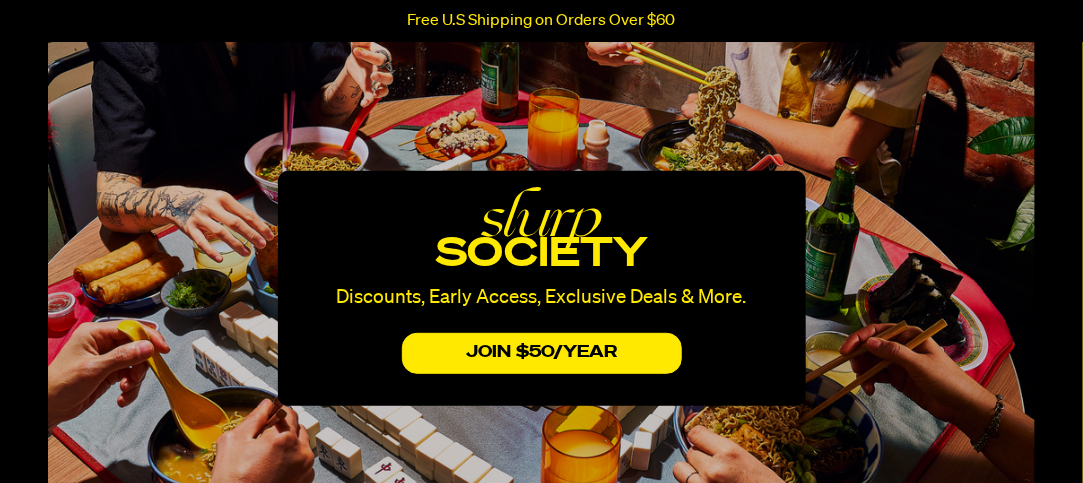 drag, startPoint x: 754, startPoint y: 295, endPoint x: 342, endPoint y: 291, distance: 412.0194 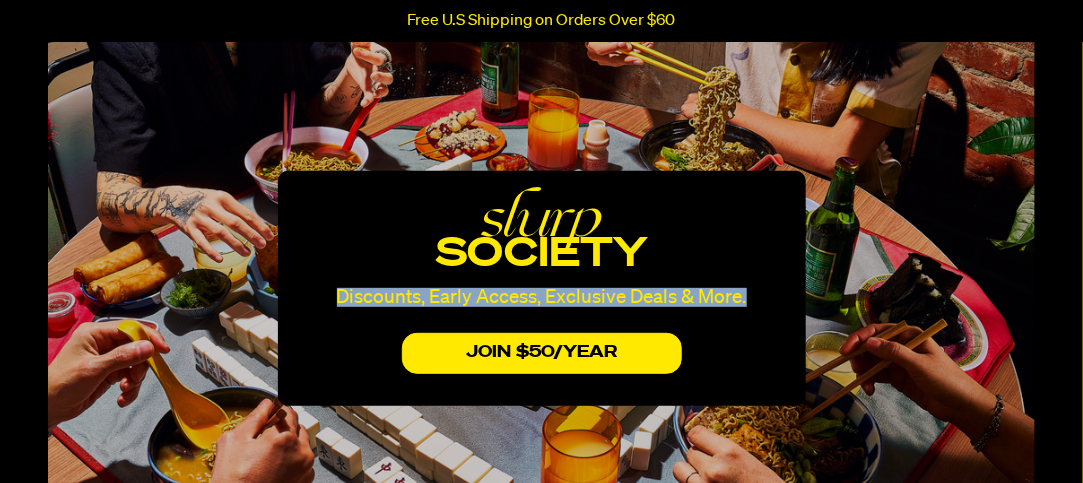 copy on "Discounts, Early Access, Exclusive Deals & More." 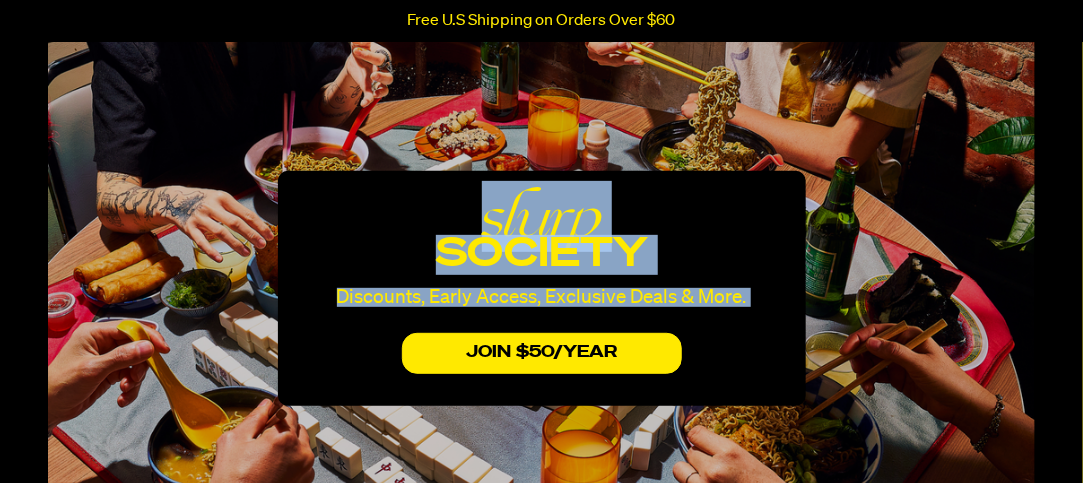 drag, startPoint x: 696, startPoint y: 343, endPoint x: 461, endPoint y: 224, distance: 263.41223 